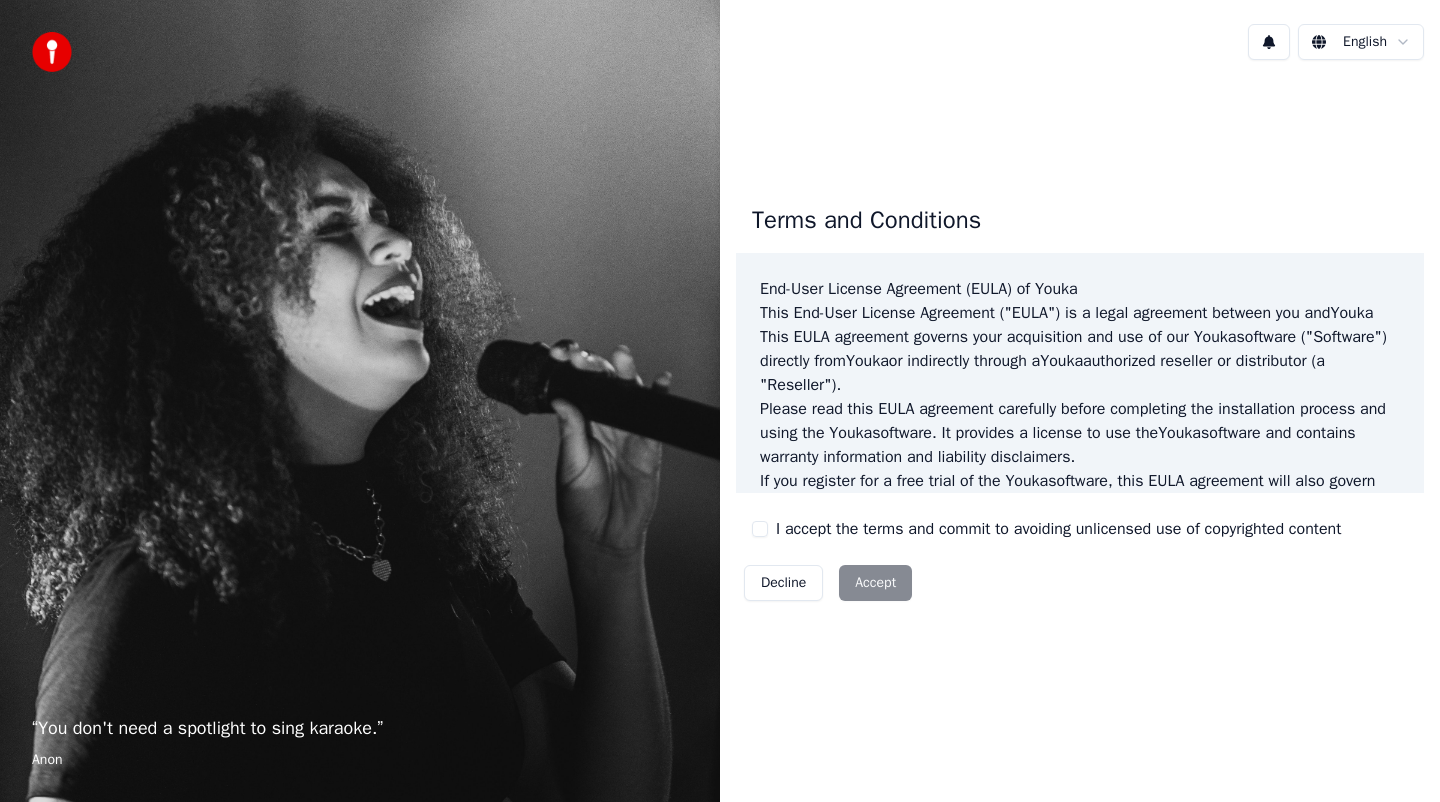 scroll, scrollTop: 0, scrollLeft: 0, axis: both 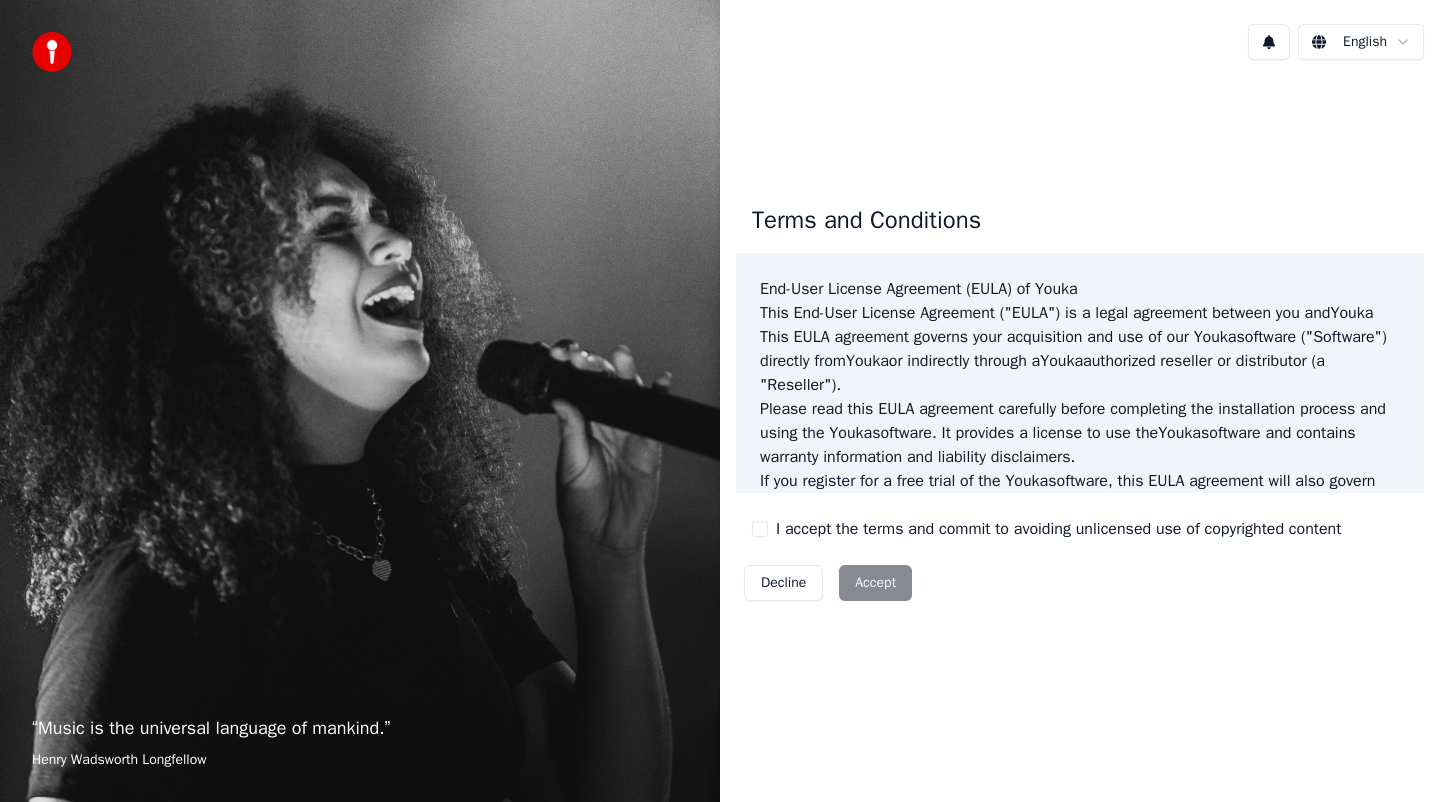 click on "I accept the terms and commit to avoiding unlicensed use of copyrighted content" at bounding box center [1058, 529] 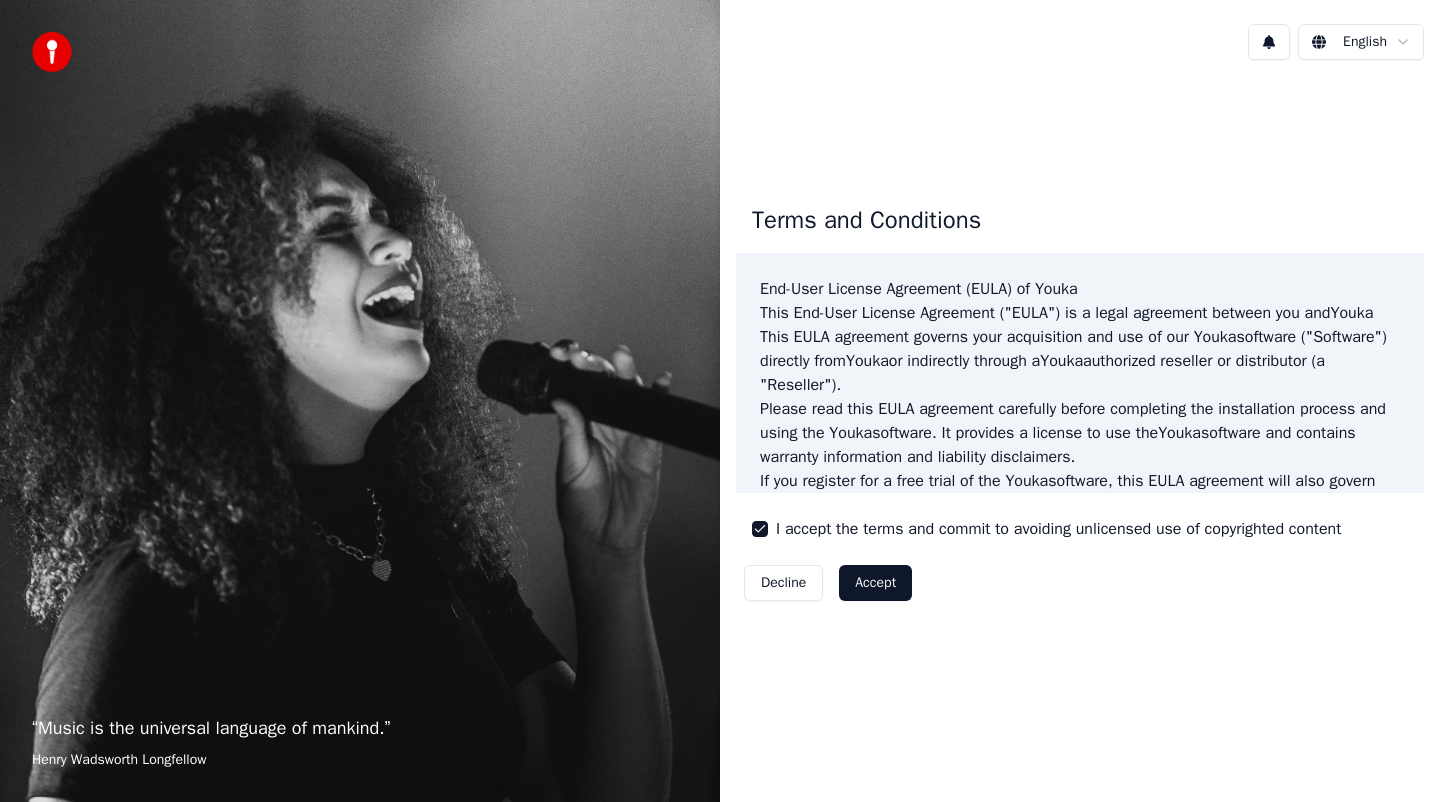 click on "Accept" at bounding box center (875, 583) 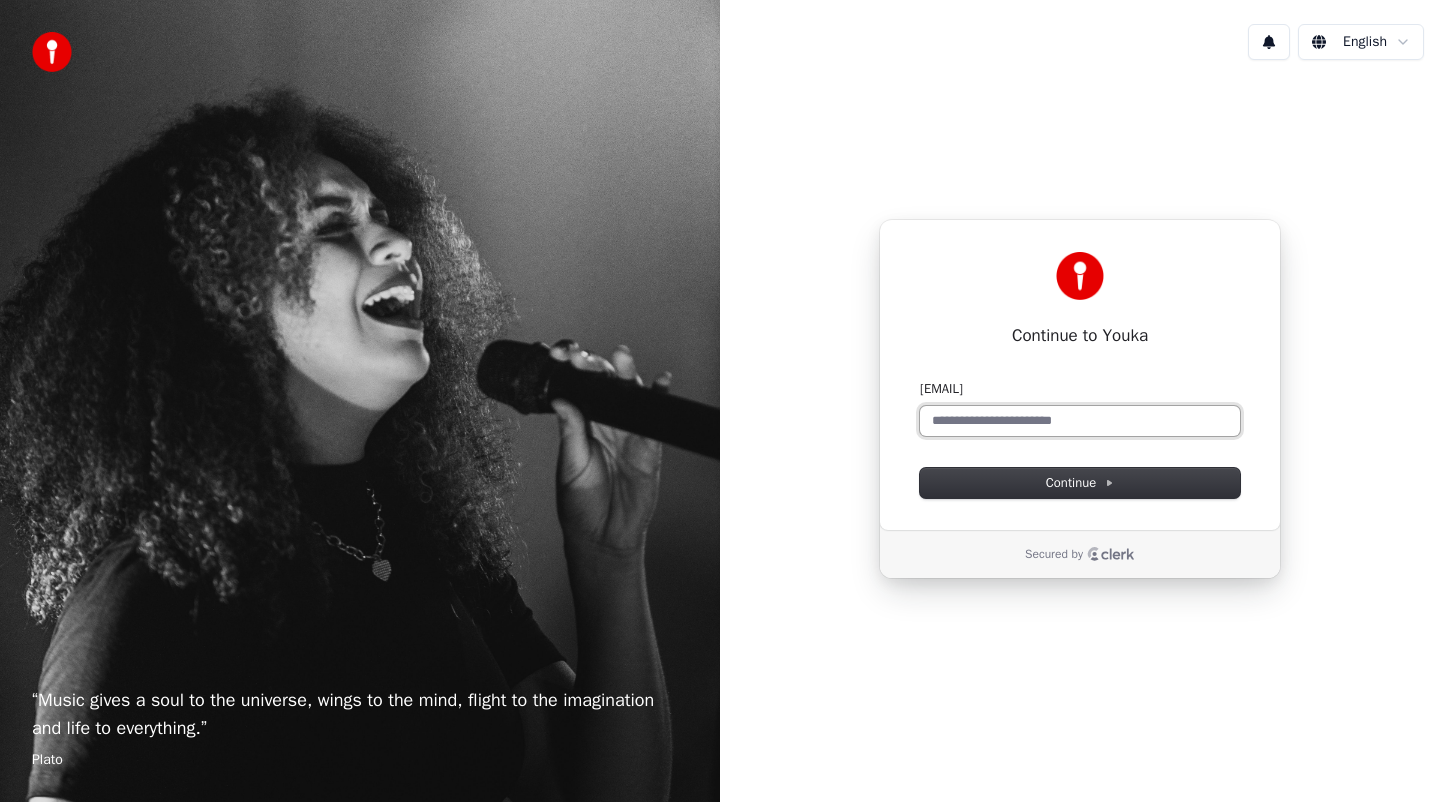 click on "[EMAIL]" at bounding box center (1080, 421) 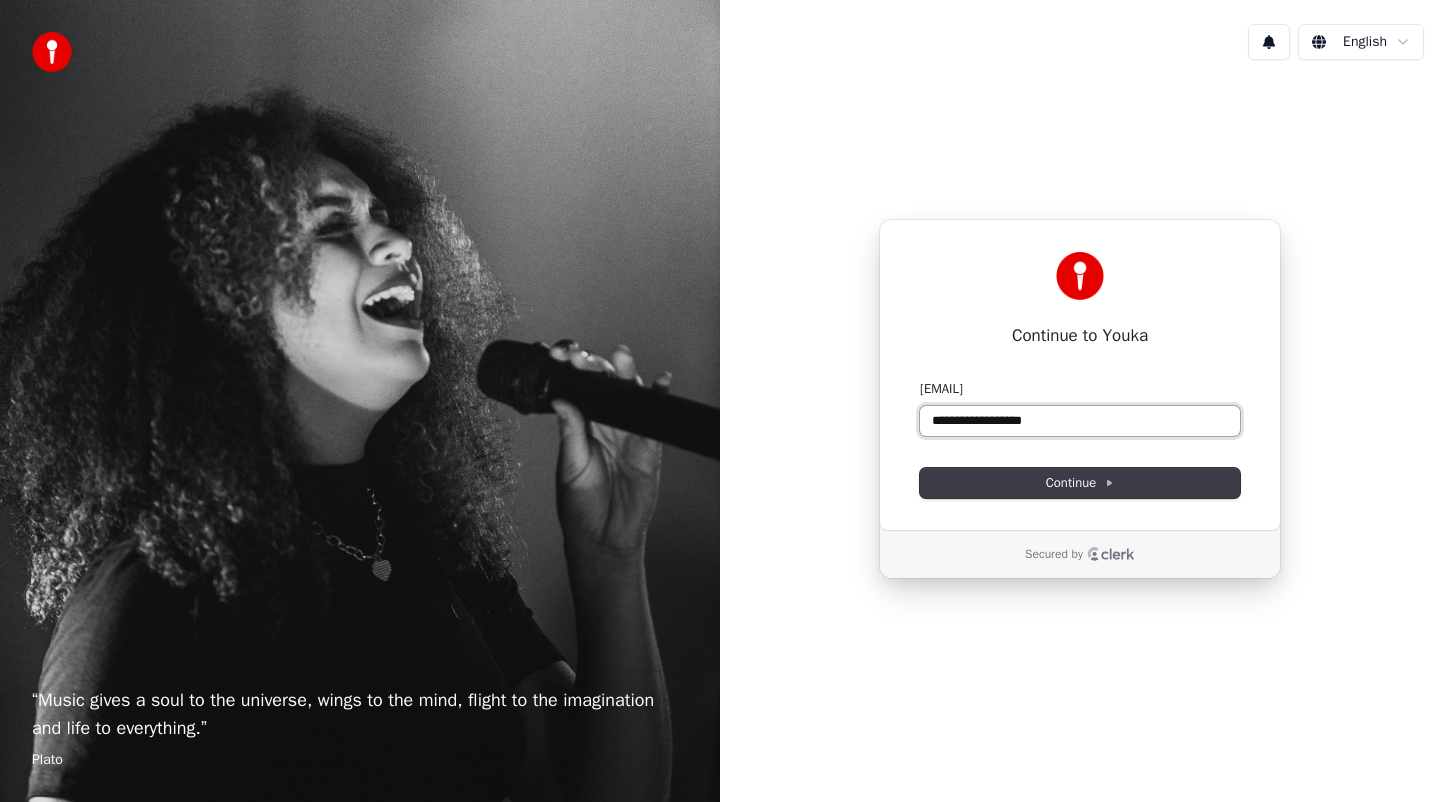 type on "**********" 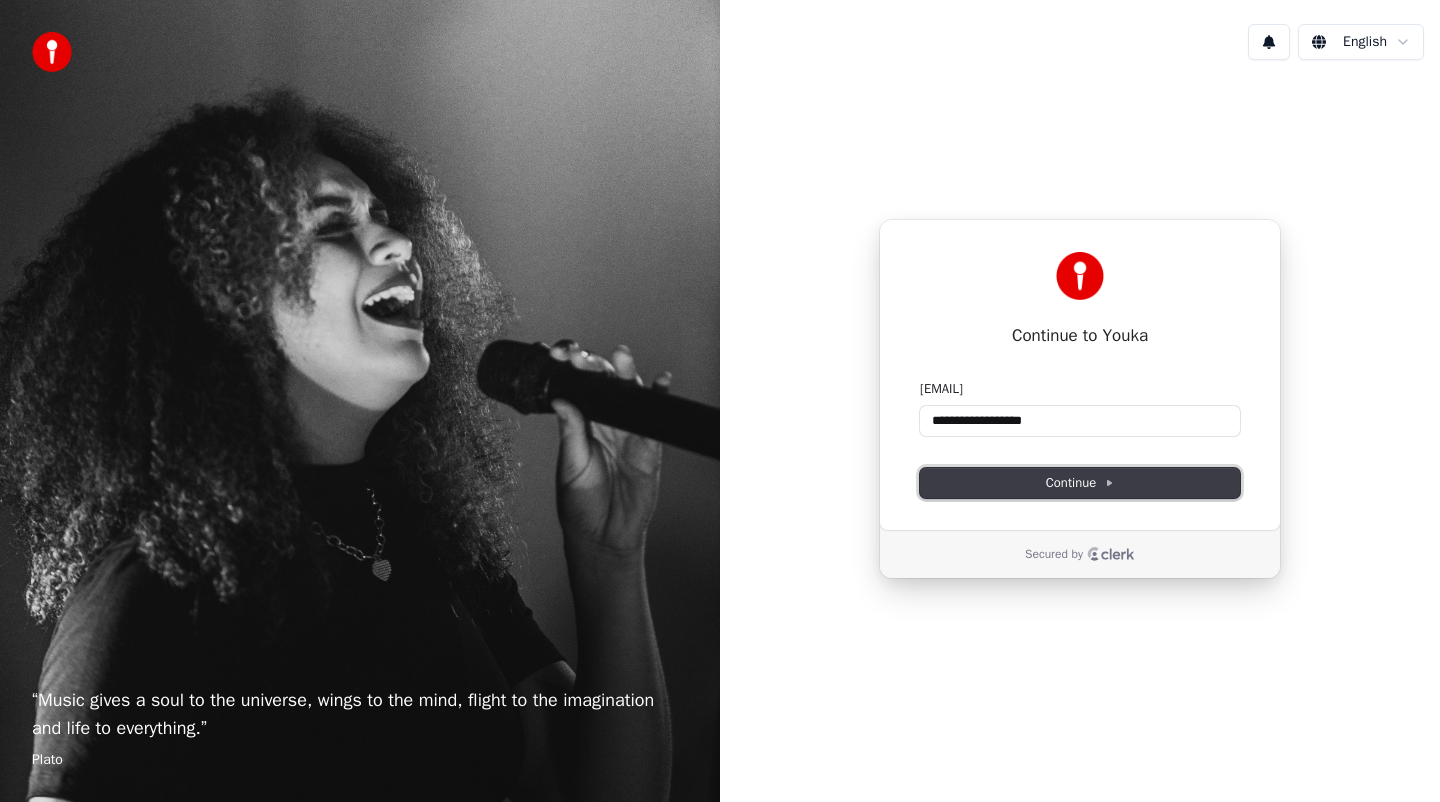 click on "Continue" at bounding box center (1080, 483) 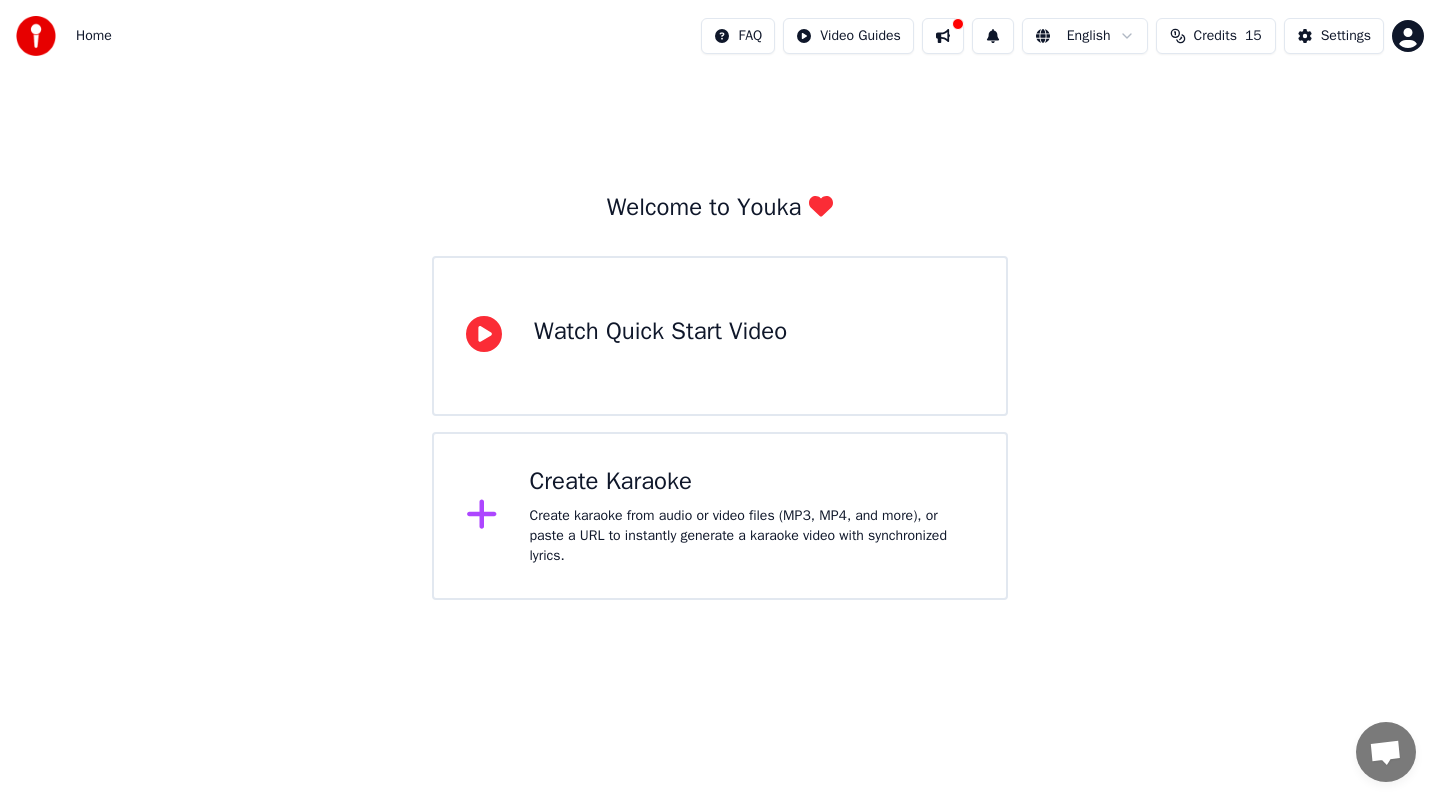 click on "Create karaoke from audio or video files (MP3, MP4, and more), or paste a URL to instantly generate a karaoke video with synchronized lyrics." at bounding box center [660, 356] 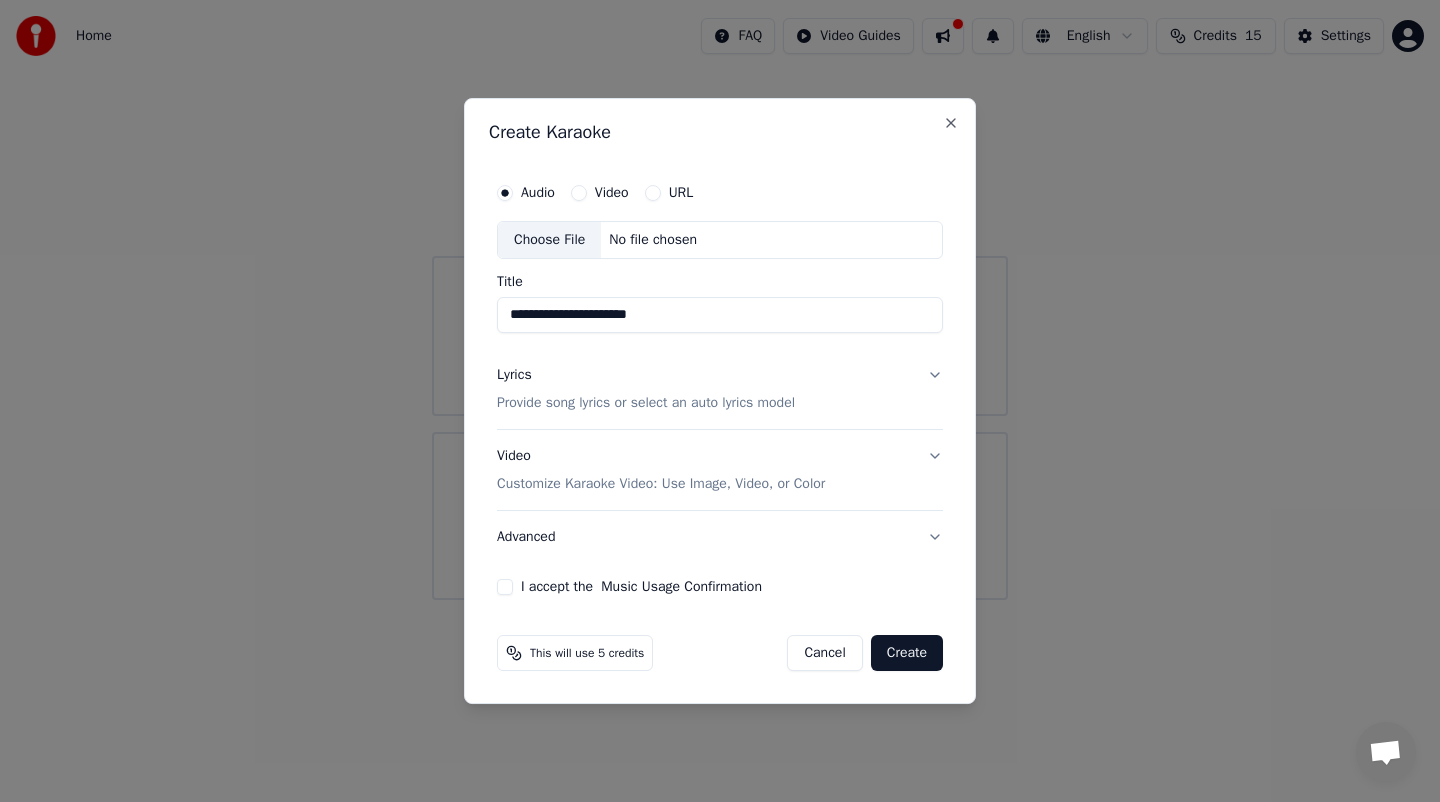 type on "**********" 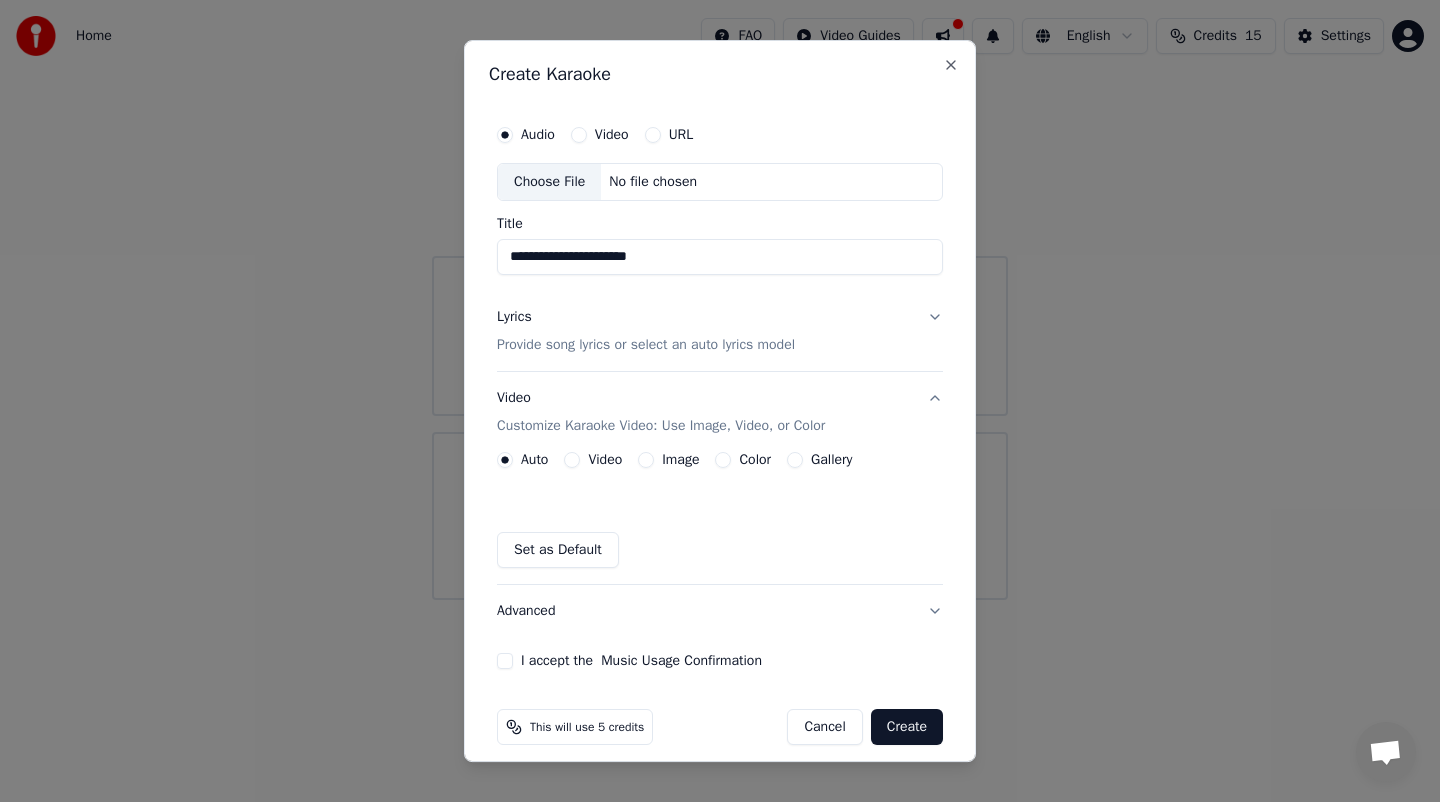click on "Provide song lyrics or select an auto lyrics model" at bounding box center (646, 345) 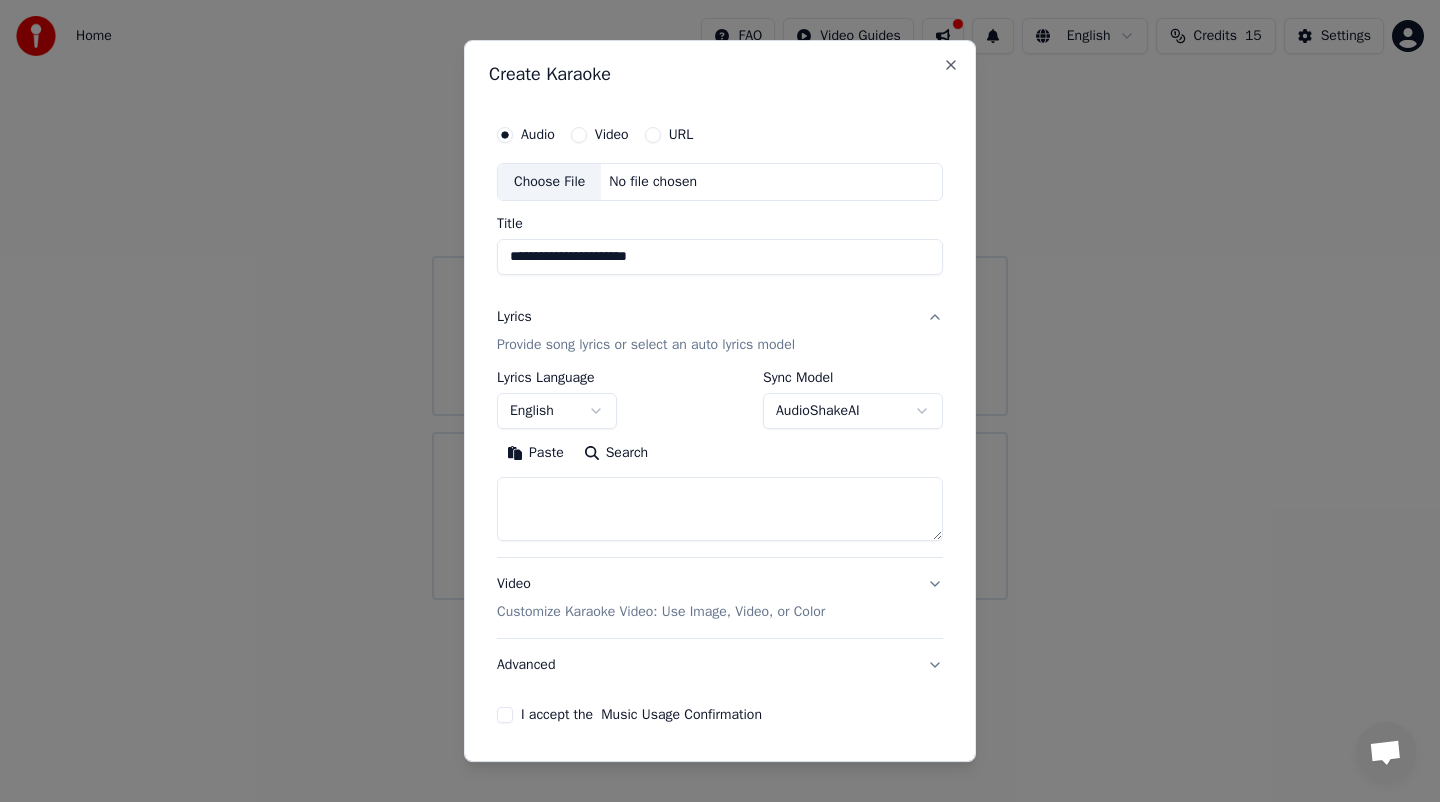 click on "English" at bounding box center [557, 411] 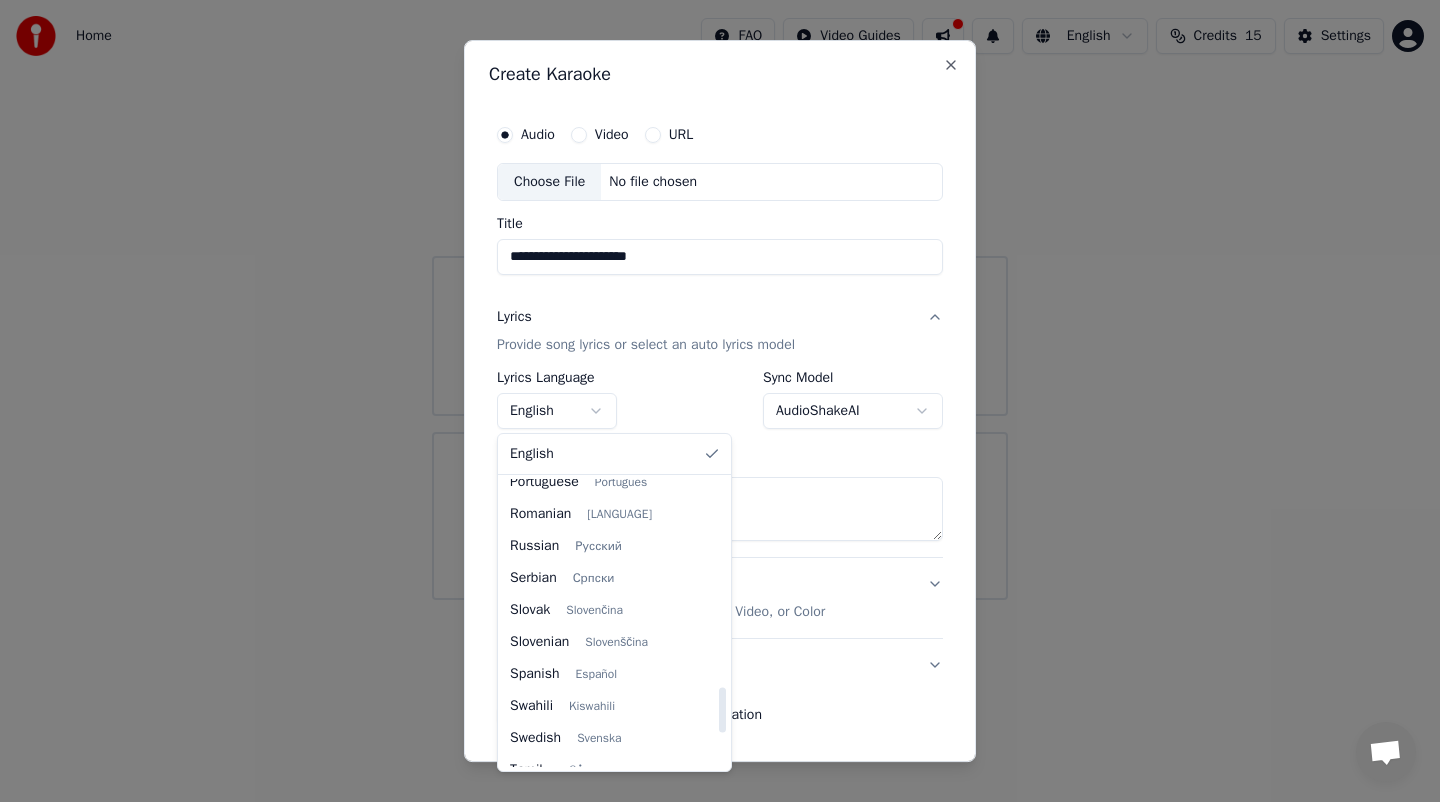 scroll, scrollTop: 1326, scrollLeft: 0, axis: vertical 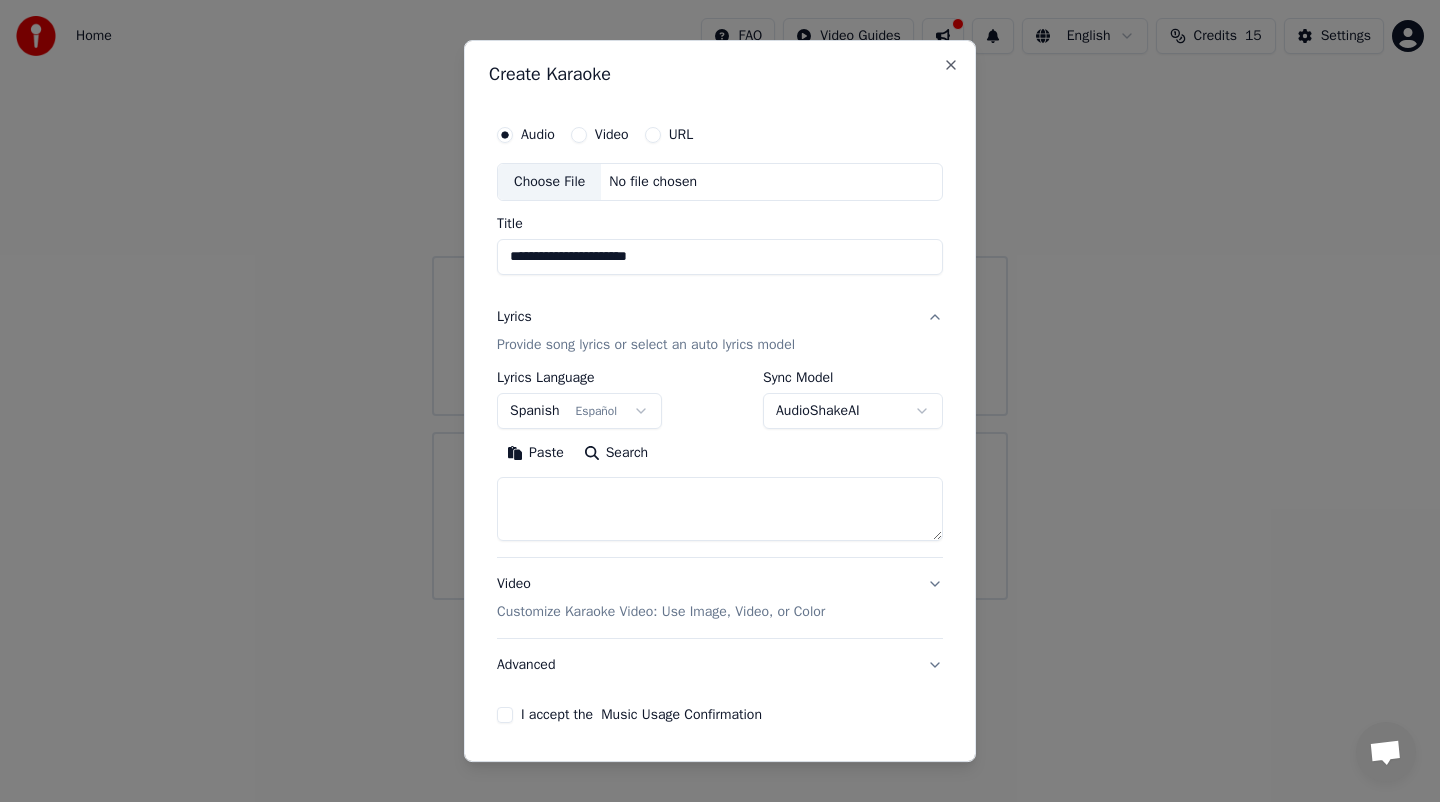 click at bounding box center (720, 509) 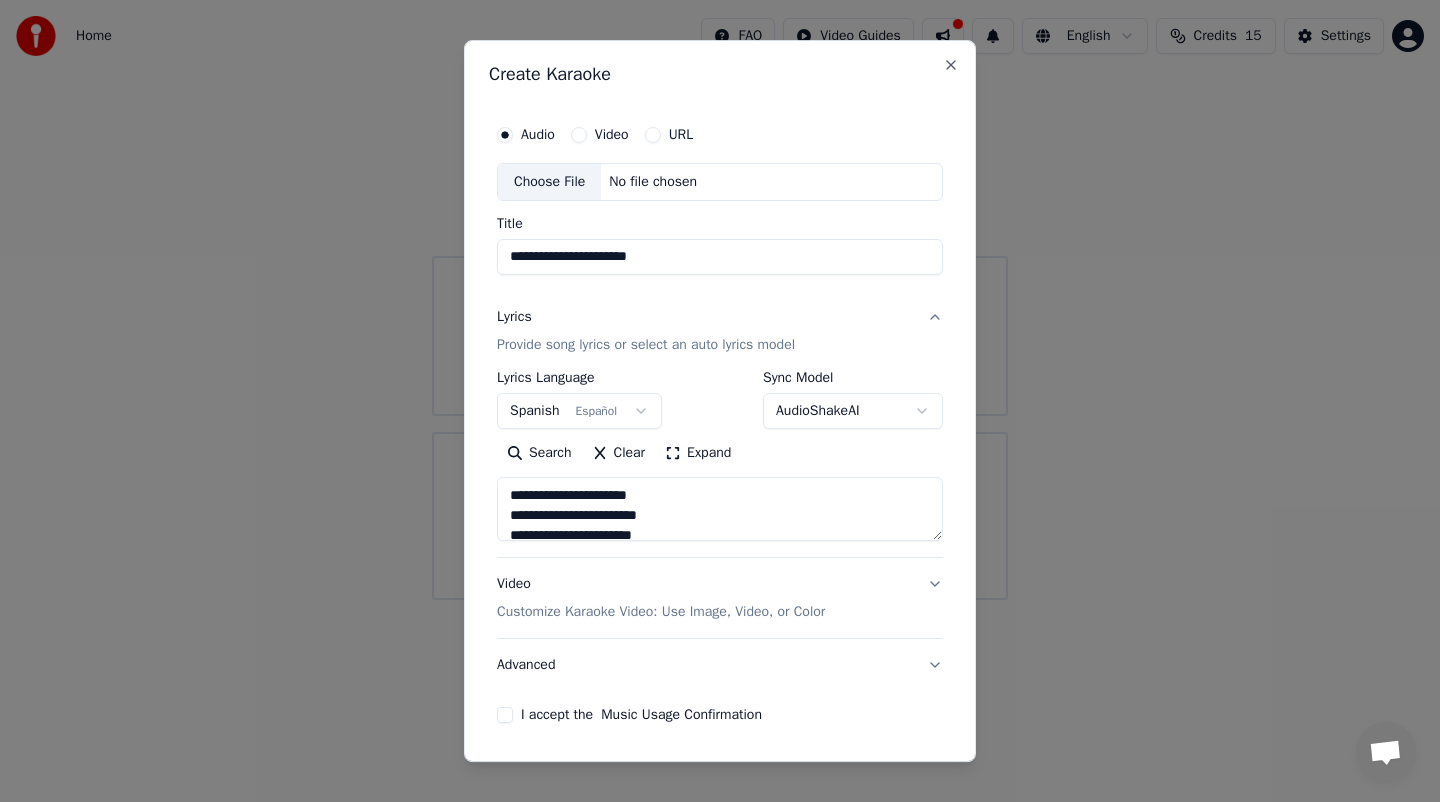 scroll, scrollTop: 564, scrollLeft: 0, axis: vertical 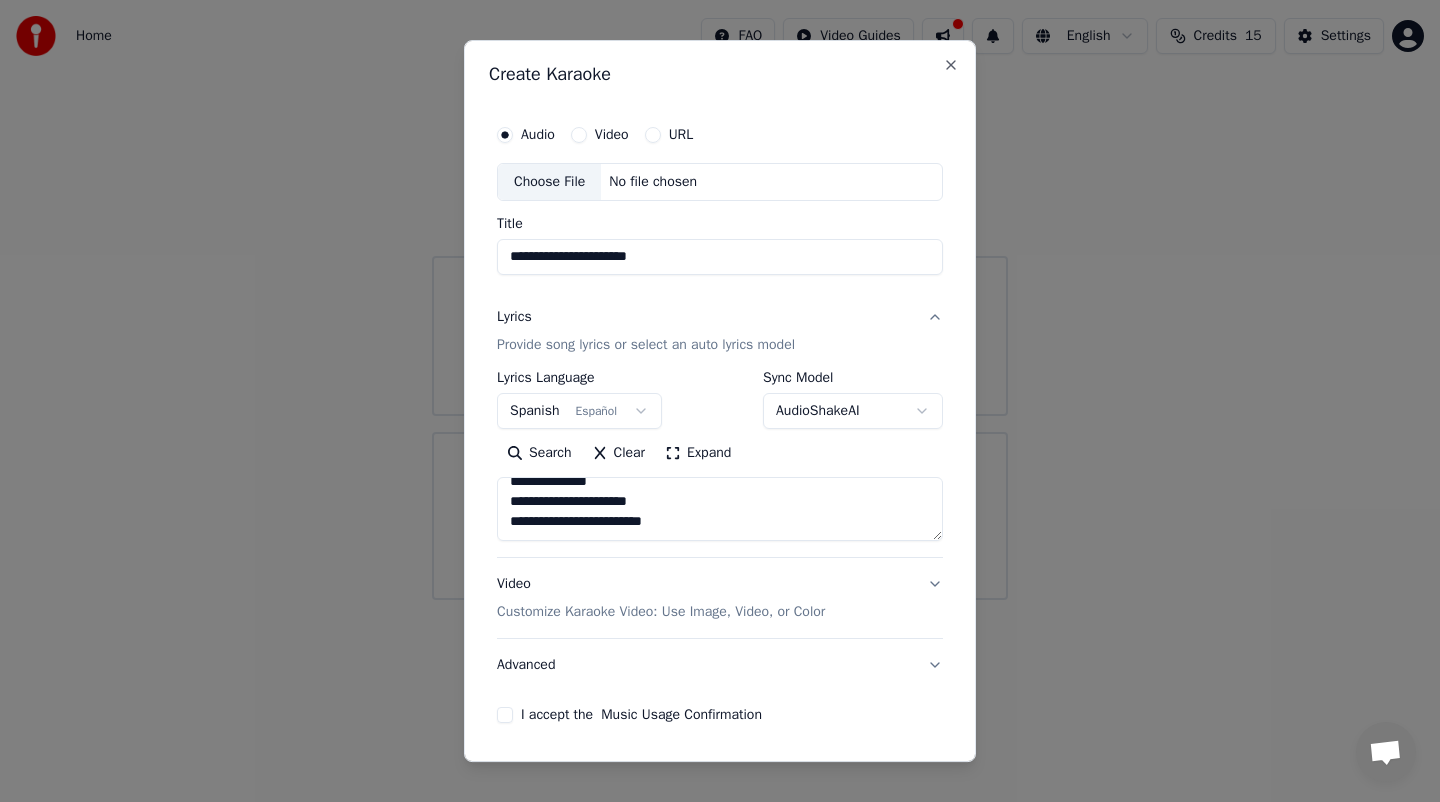 type on "**********" 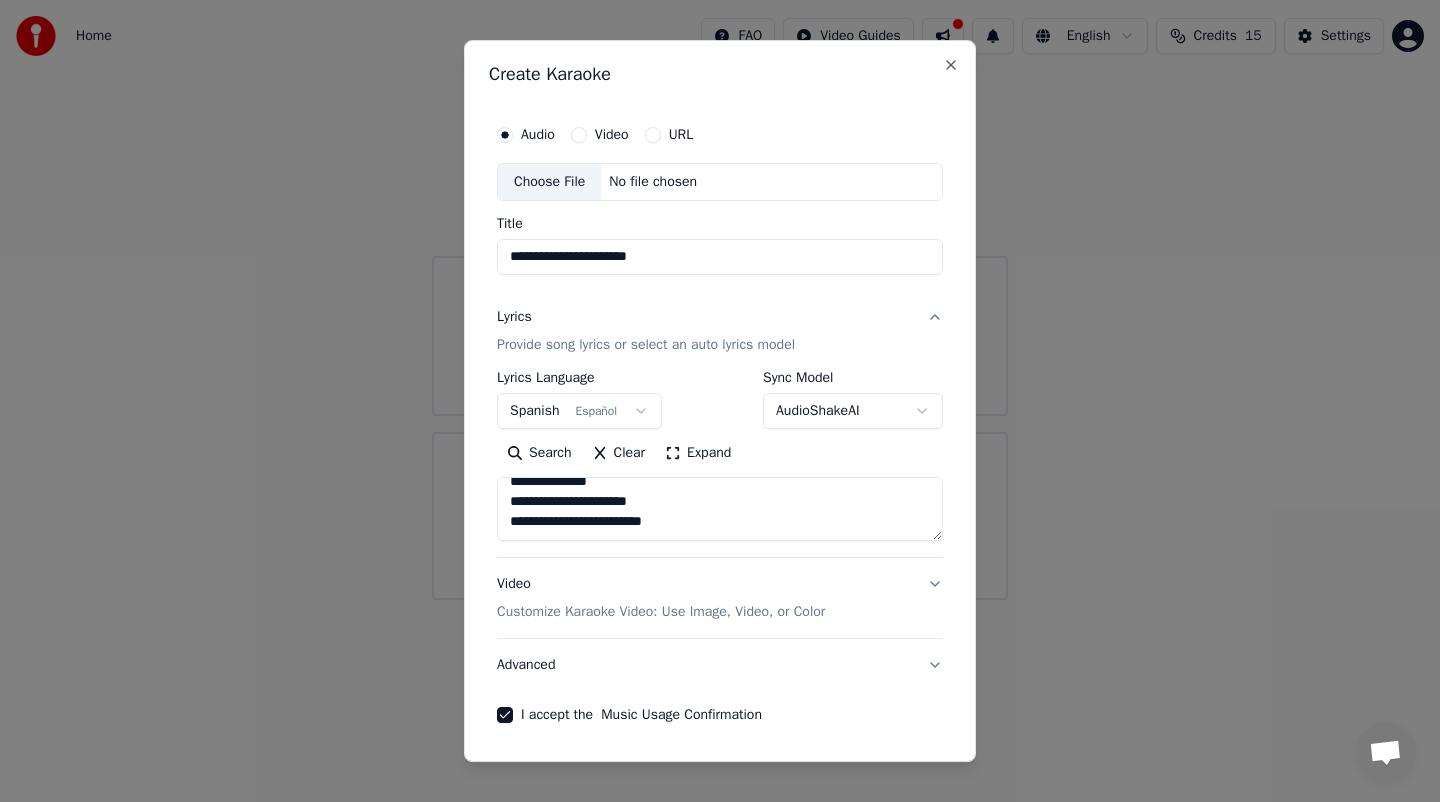 click on "Video" at bounding box center [579, 135] 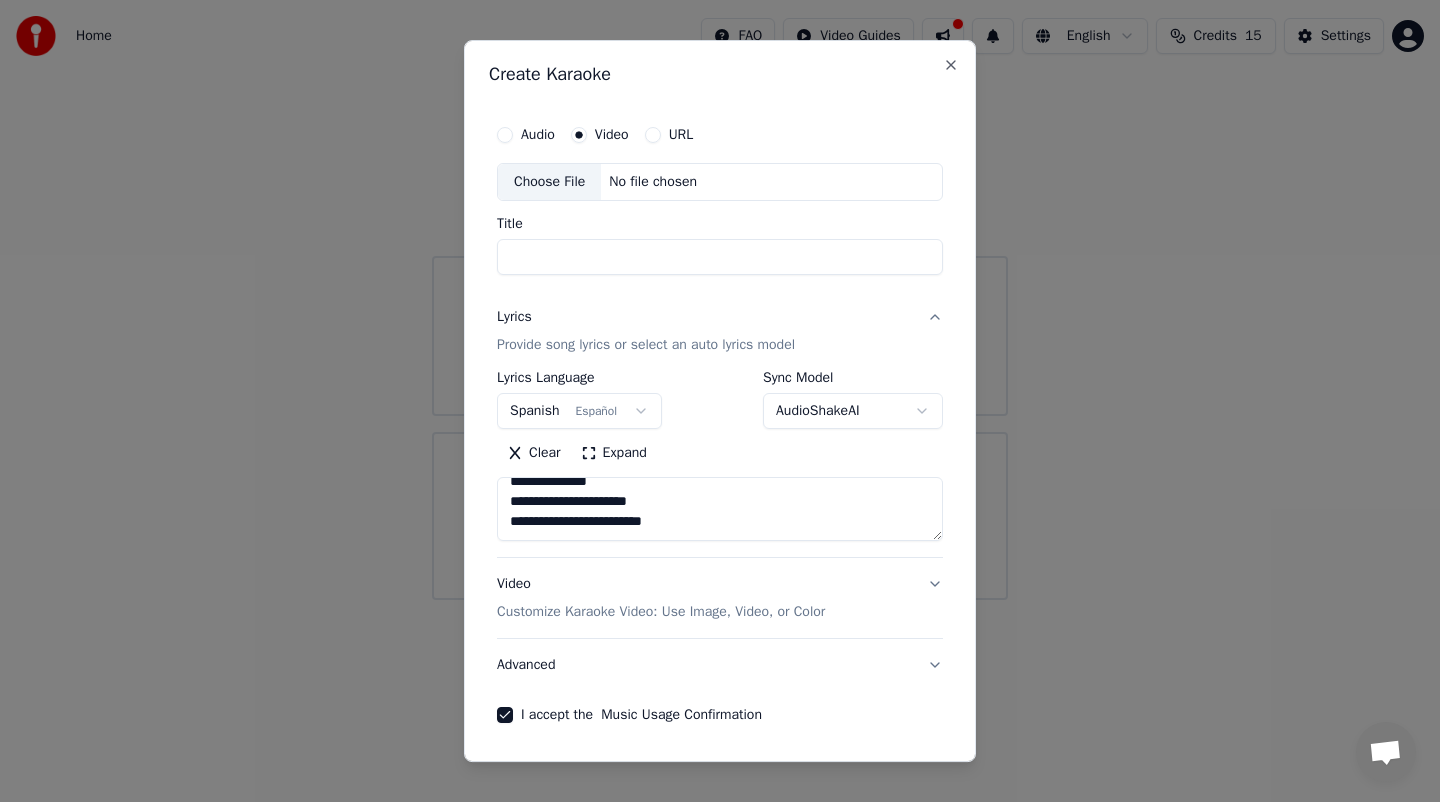 click on "Choose File" at bounding box center [549, 182] 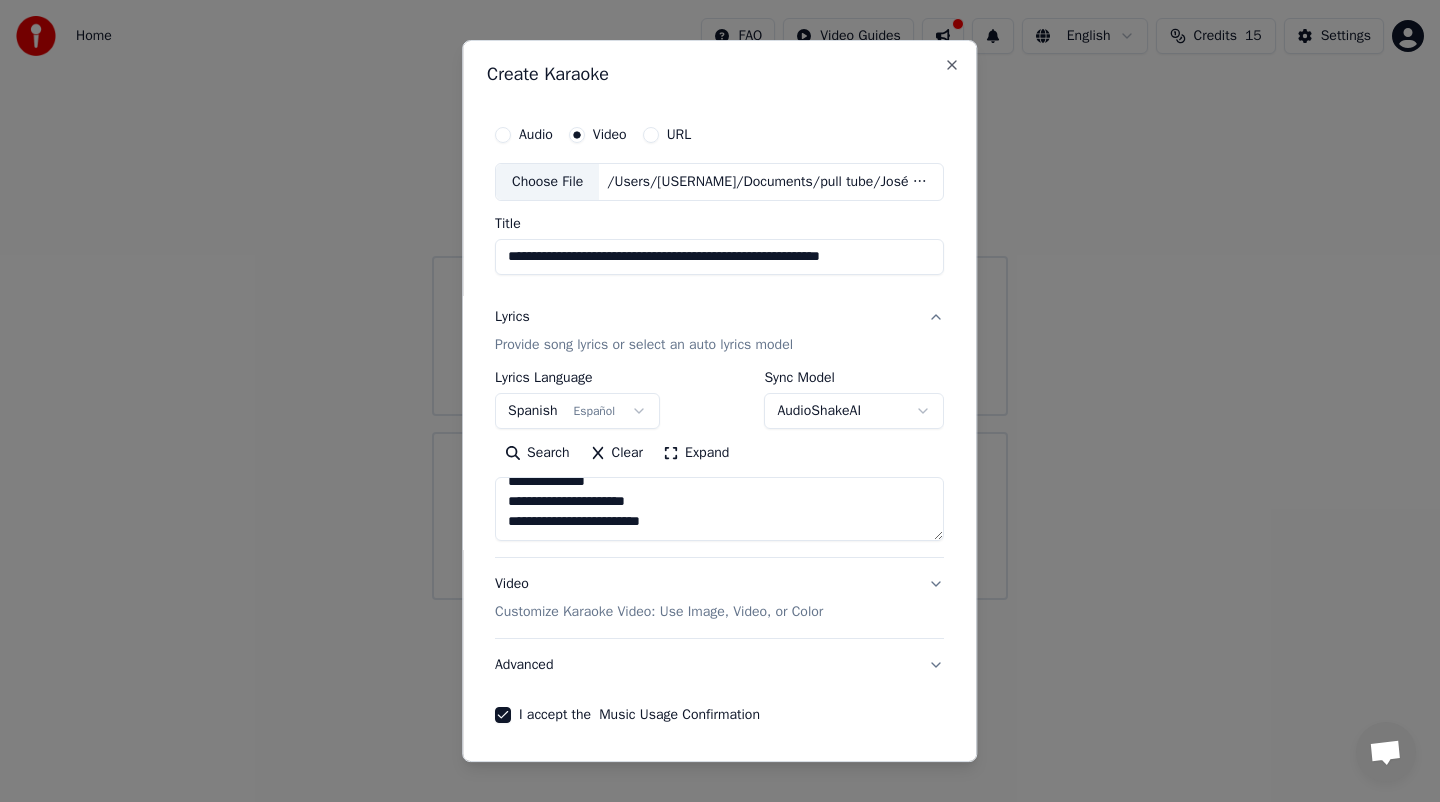 scroll, scrollTop: 70, scrollLeft: 0, axis: vertical 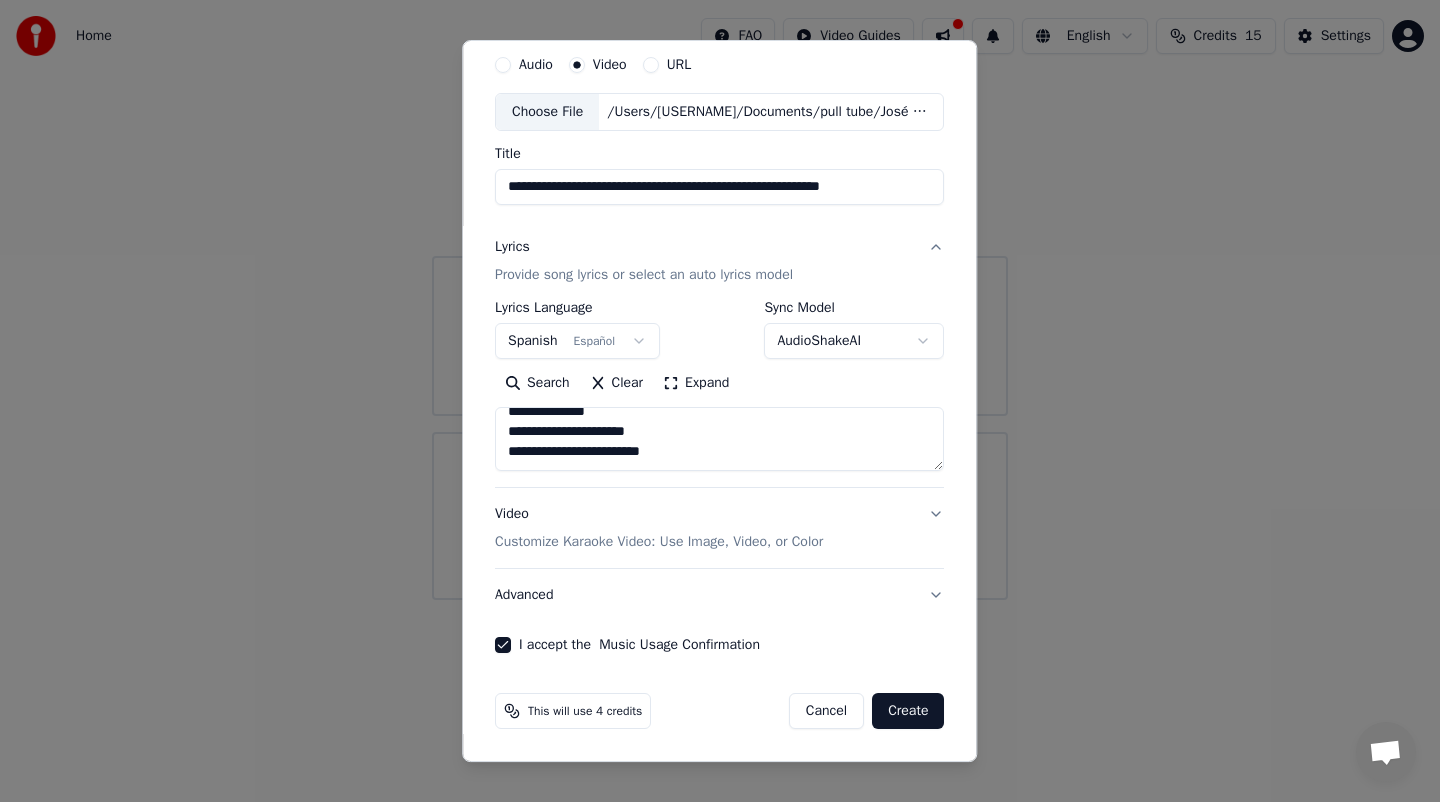 click on "Create" at bounding box center [908, 711] 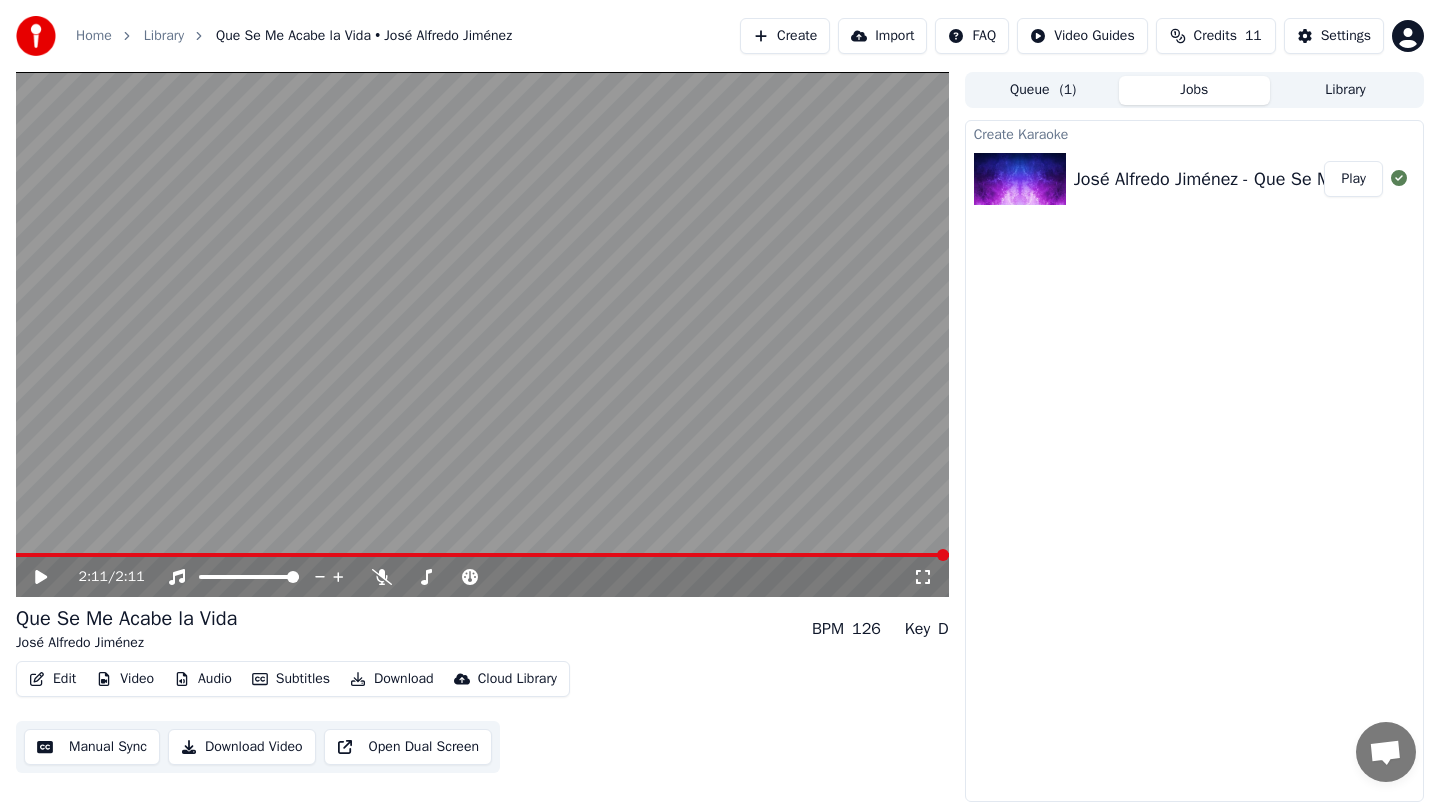 click on "Download Video" at bounding box center [242, 747] 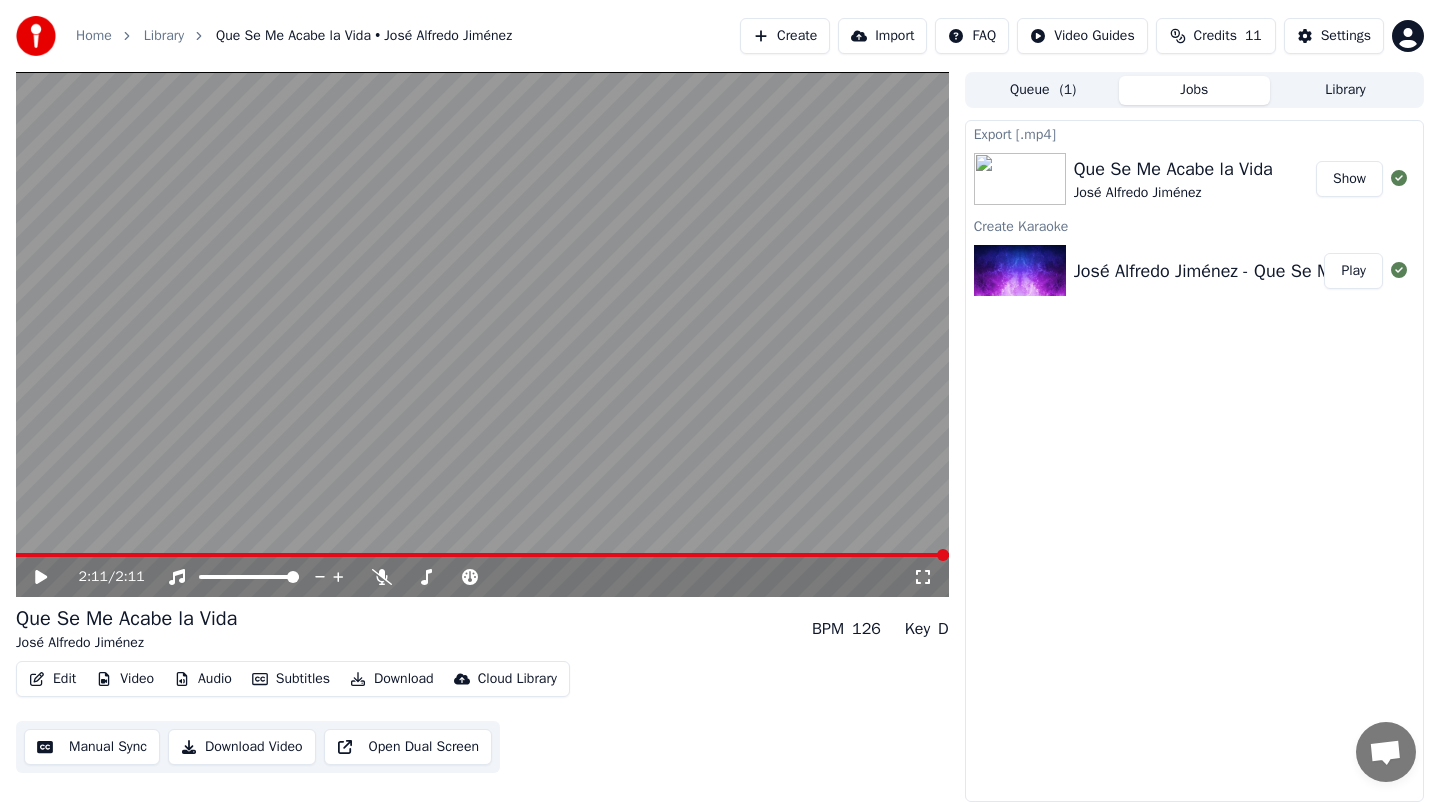 click on "Show" at bounding box center (1349, 179) 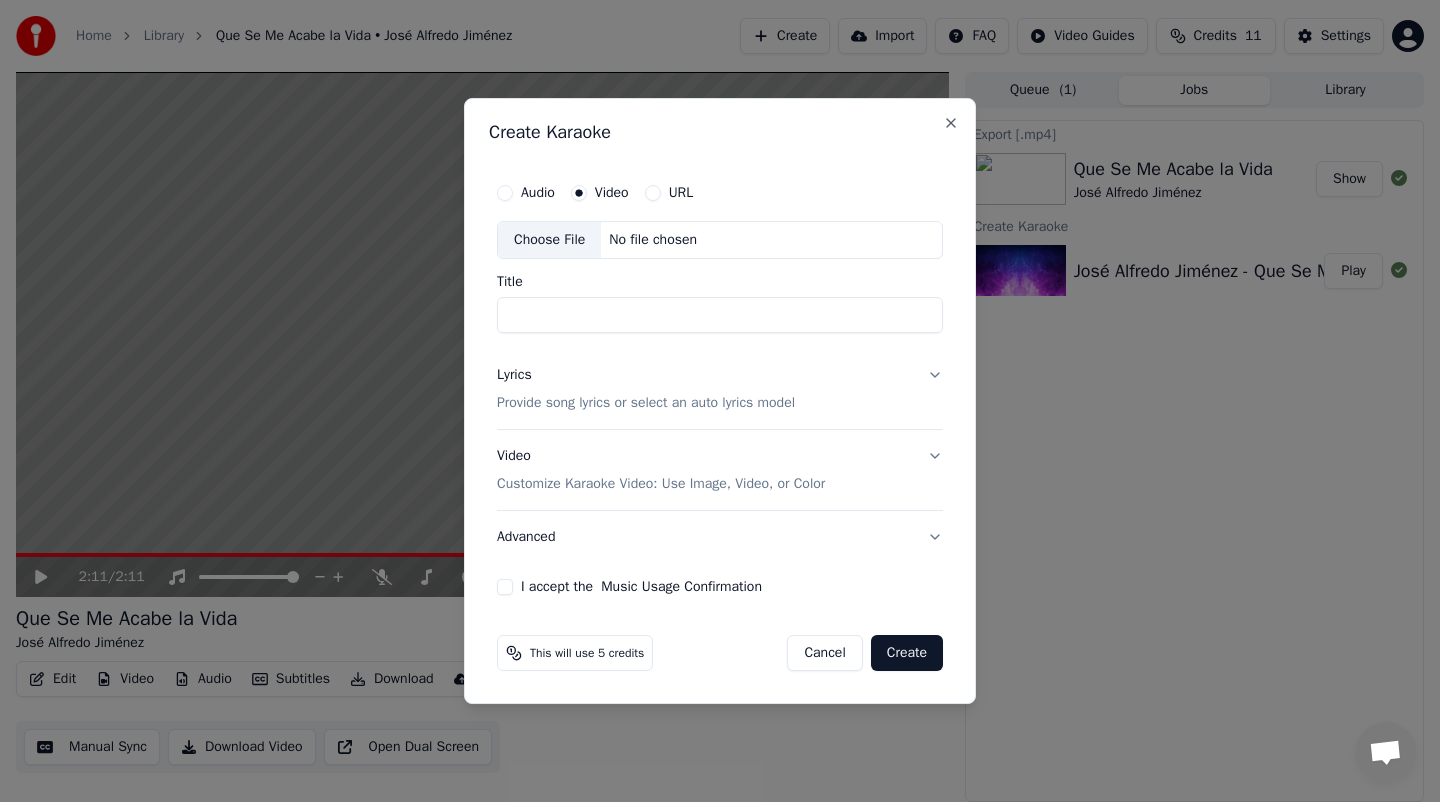 click on "Choose File" at bounding box center (549, 240) 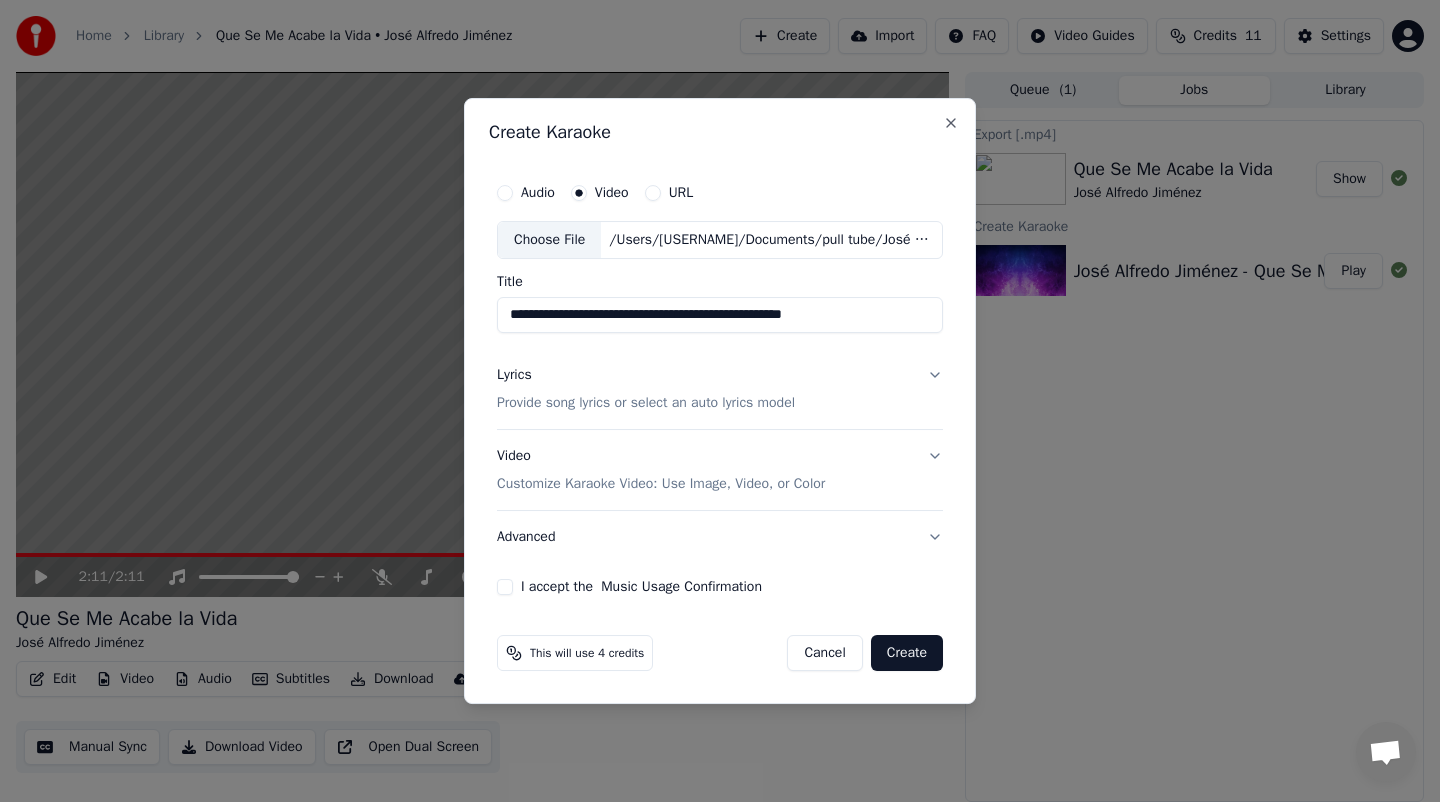 click on "I accept the   Music Usage Confirmation" at bounding box center [505, 587] 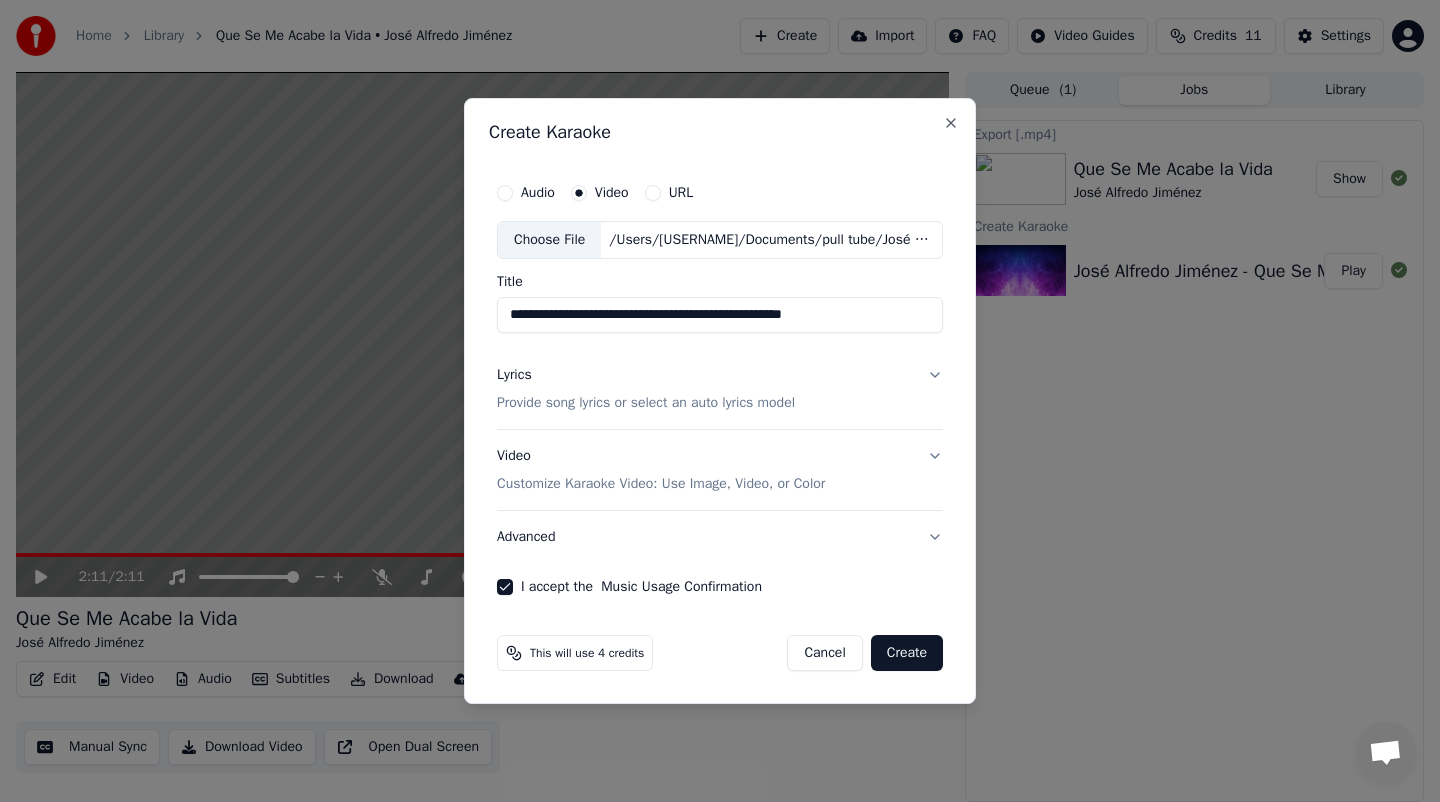 click on "Provide song lyrics or select an auto lyrics model" at bounding box center [646, 403] 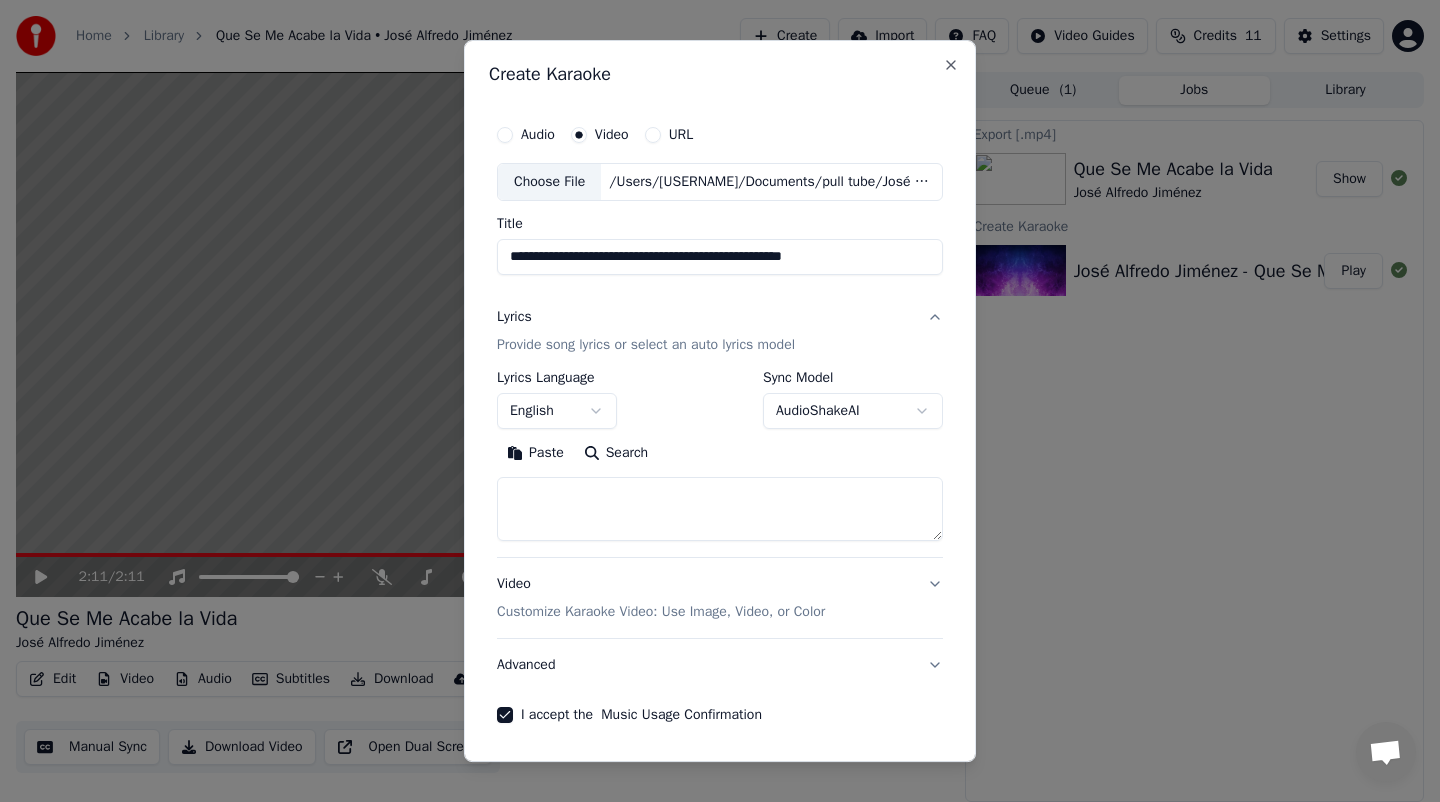 click at bounding box center (720, 509) 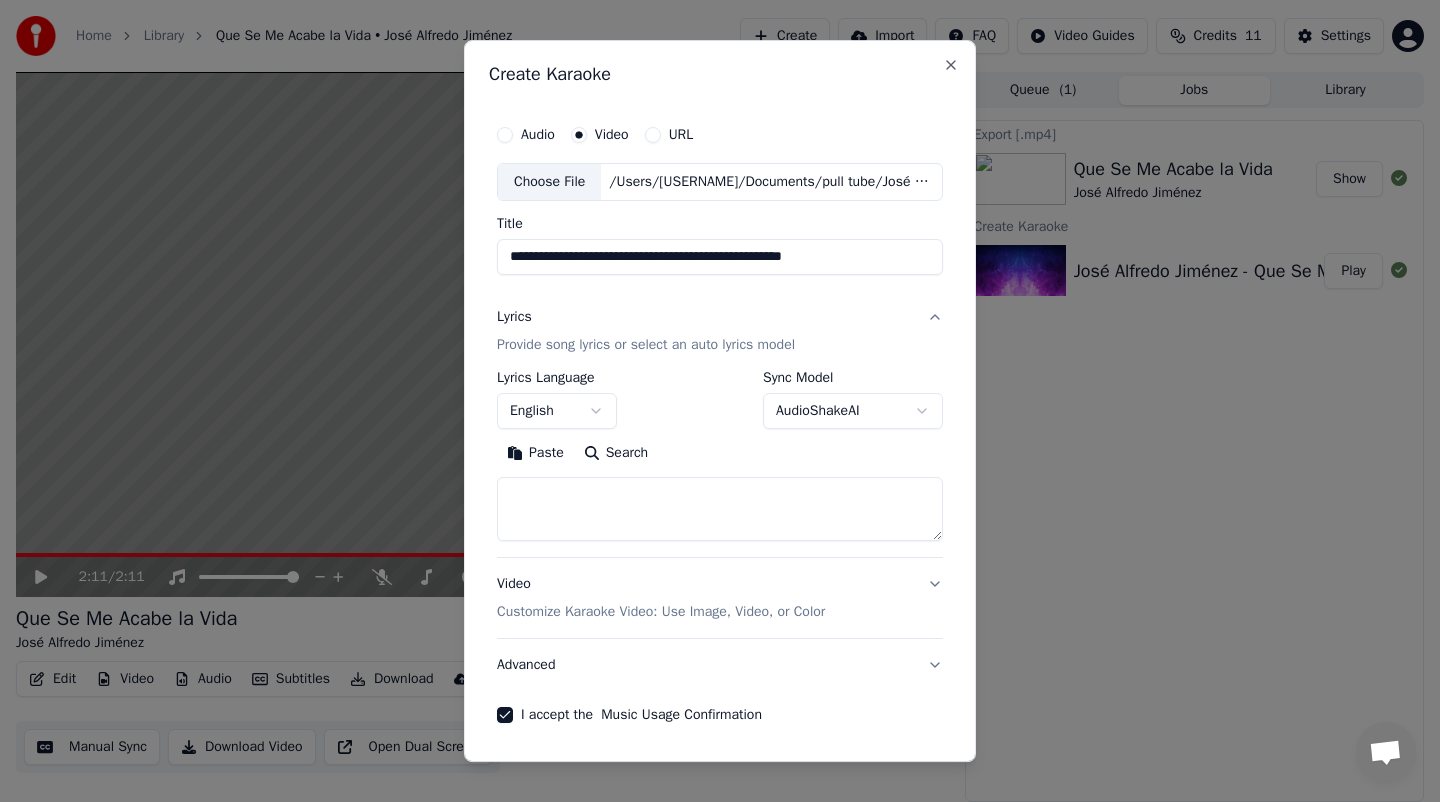 click at bounding box center (720, 509) 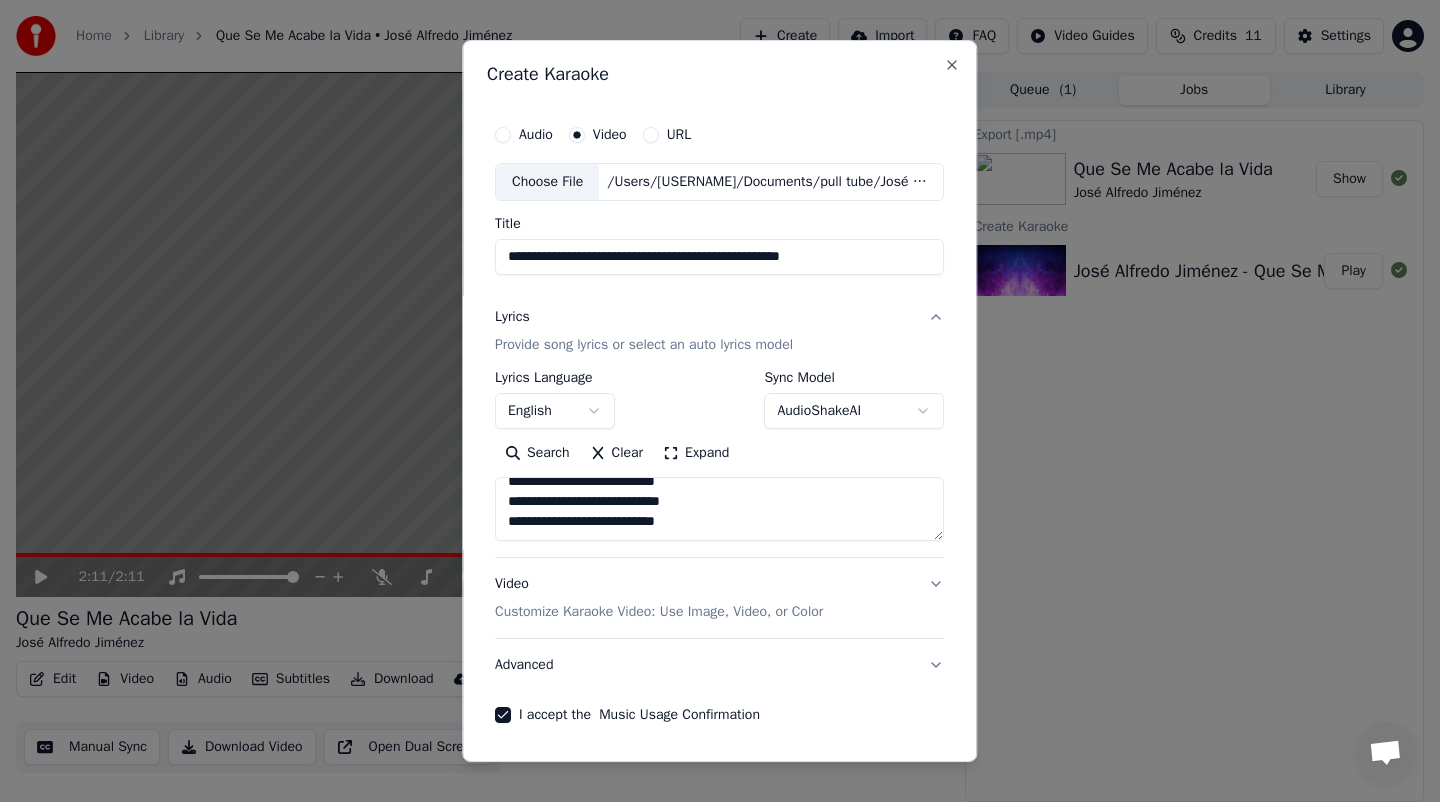 scroll, scrollTop: 673, scrollLeft: 0, axis: vertical 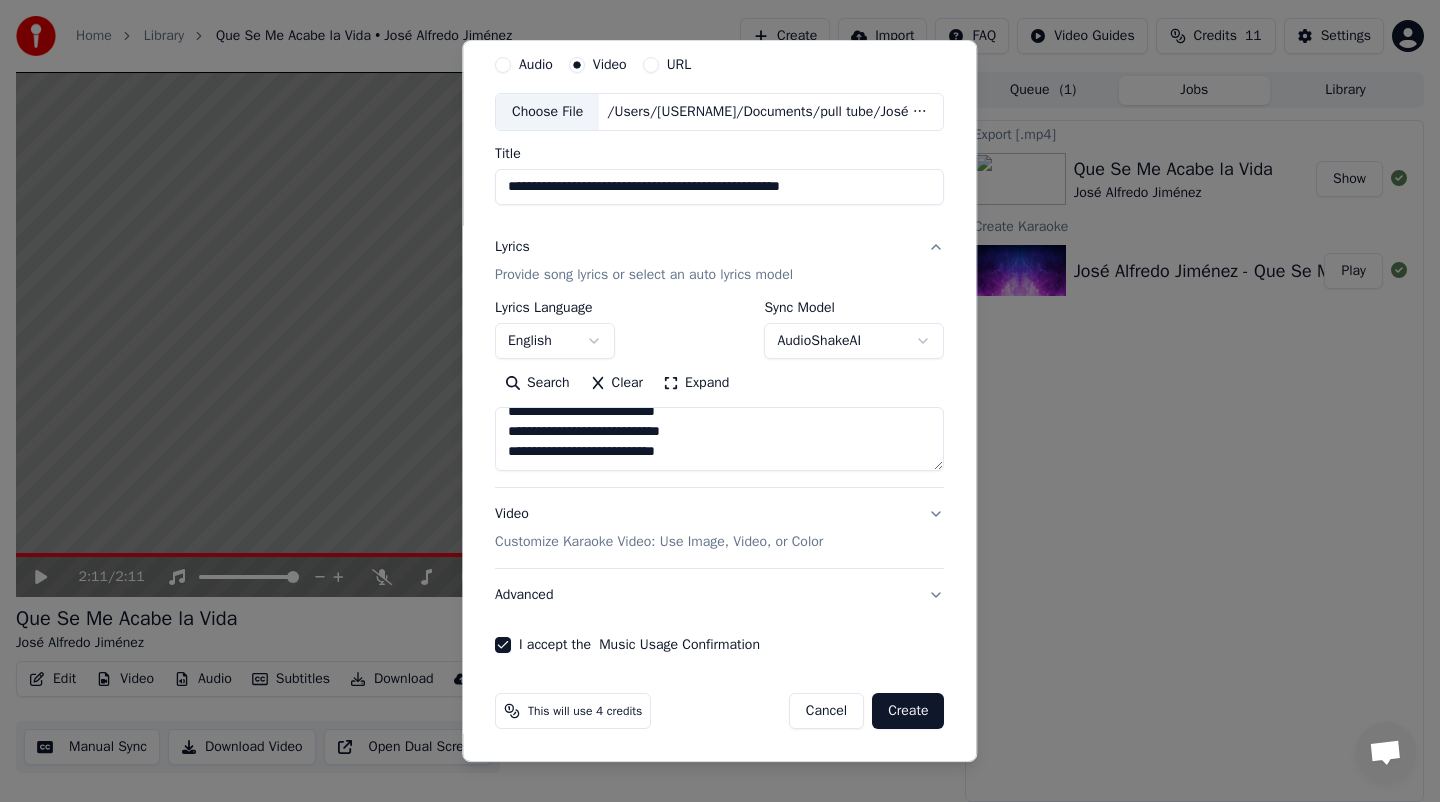 click on "Create" at bounding box center (908, 711) 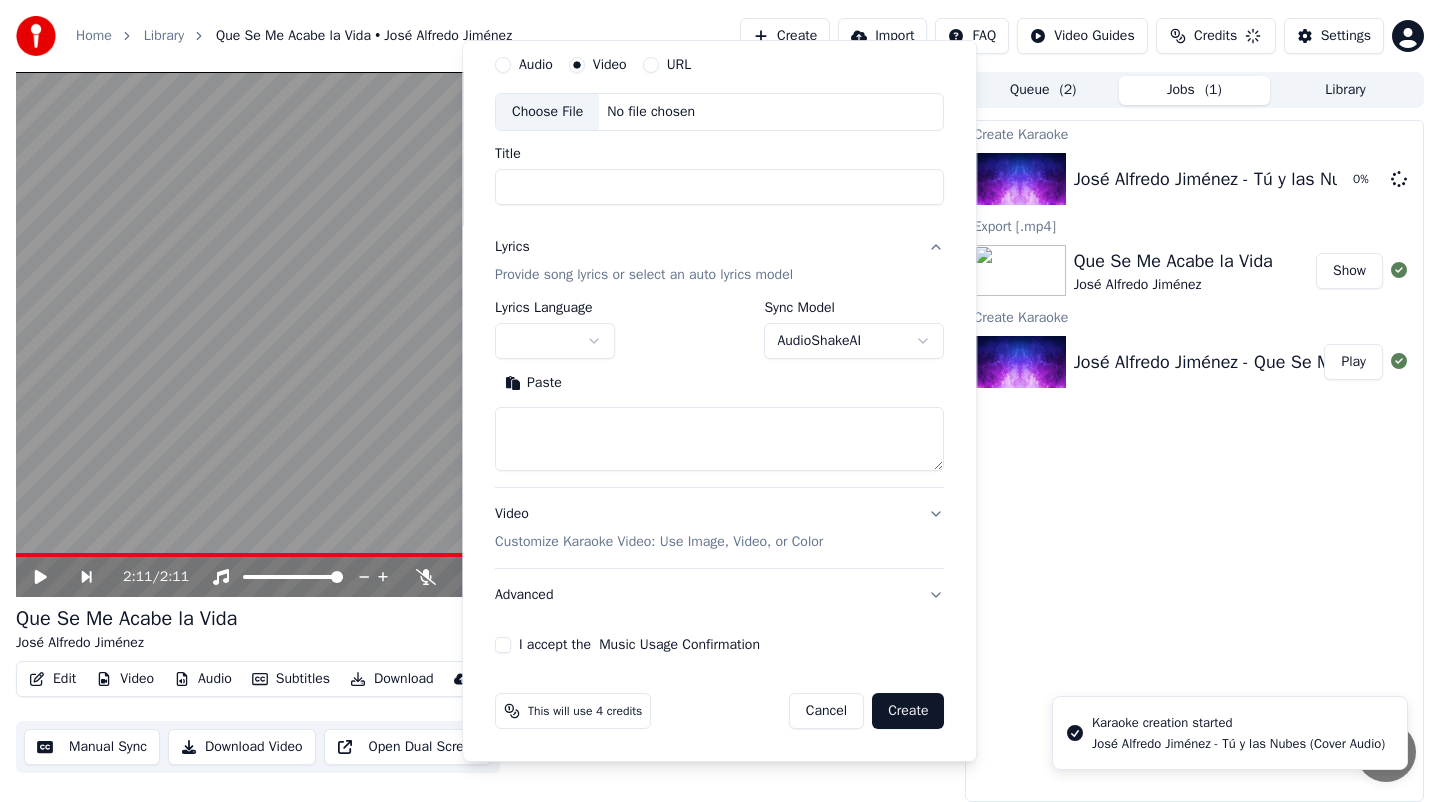 scroll, scrollTop: 0, scrollLeft: 0, axis: both 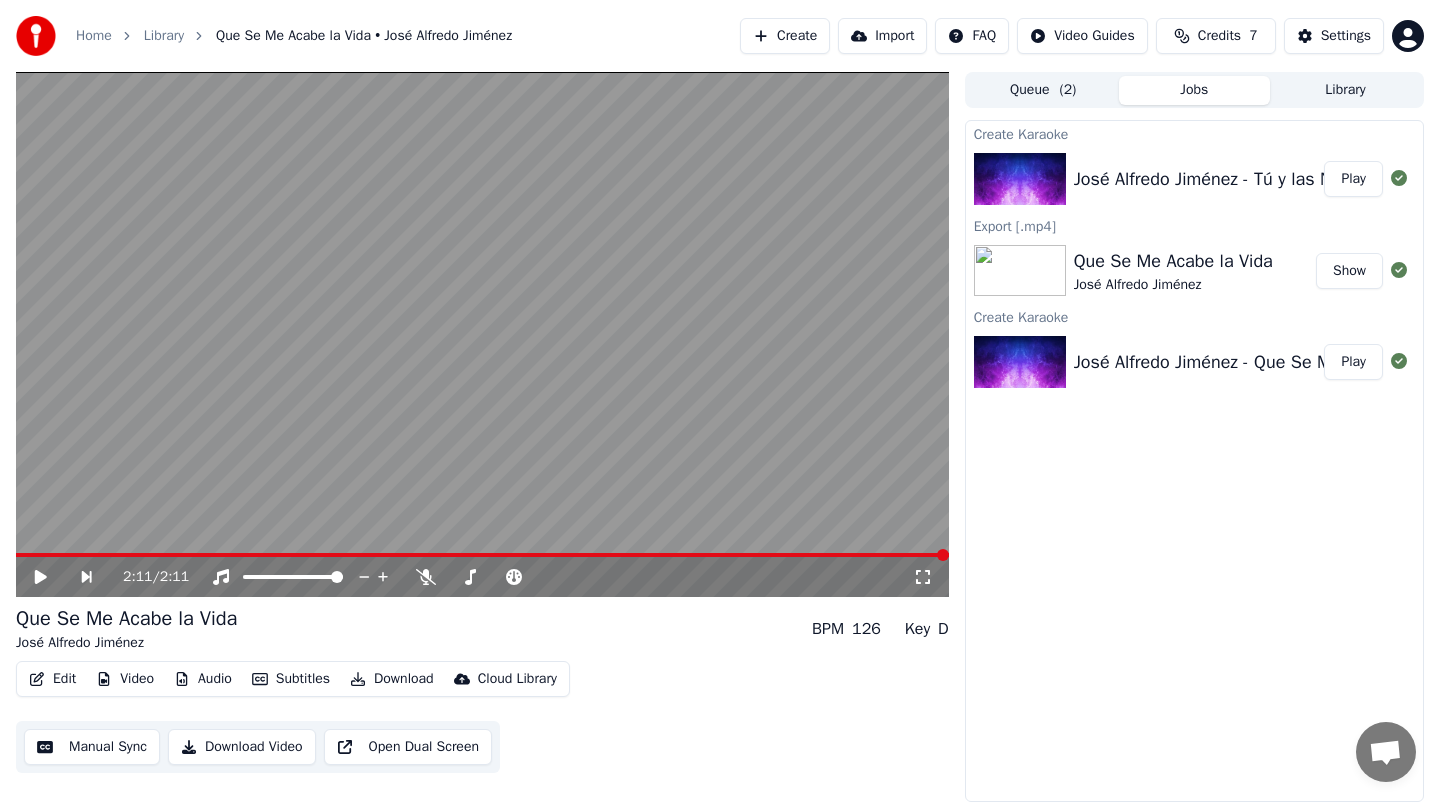 click on "Play" at bounding box center [1353, 179] 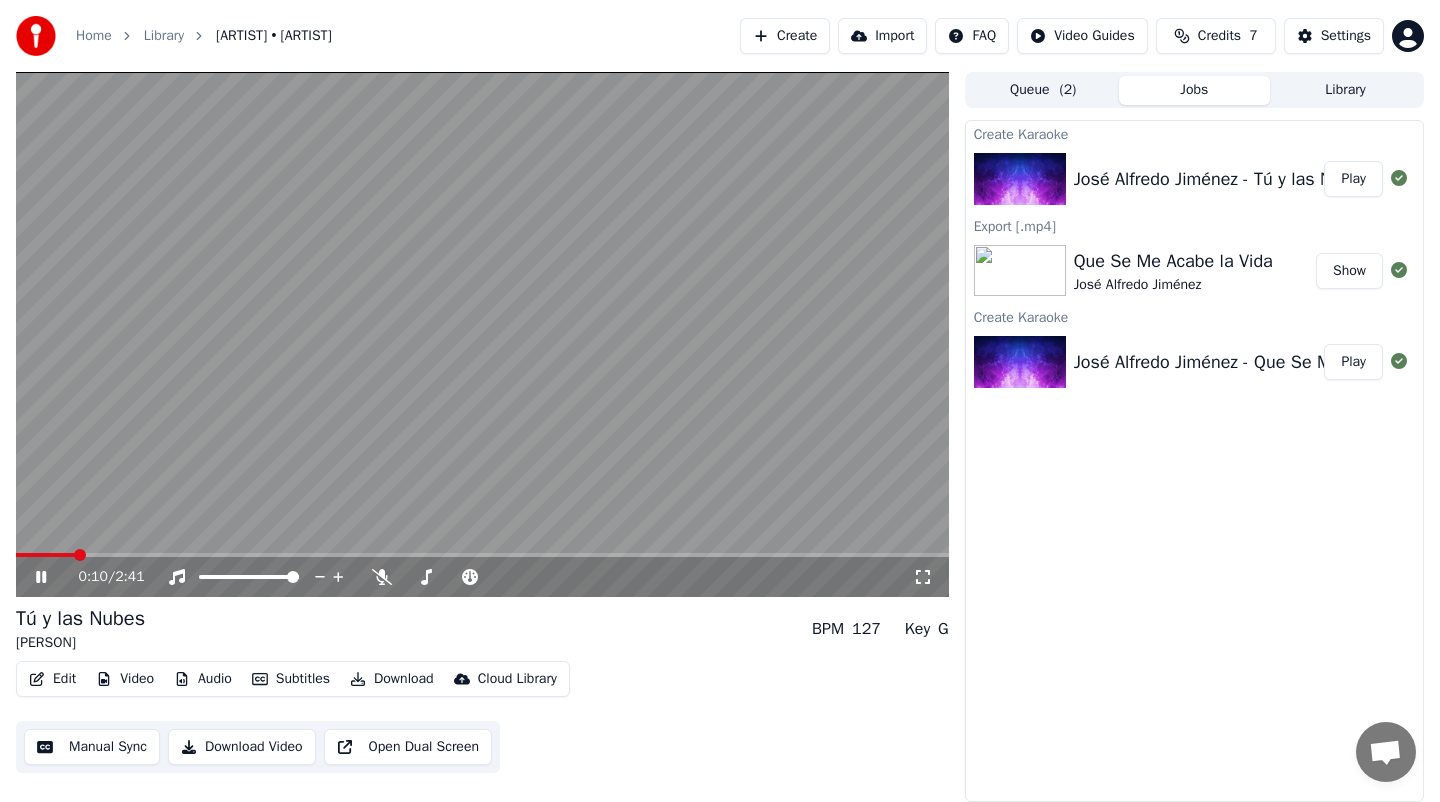 click on "Download Video" at bounding box center [242, 747] 